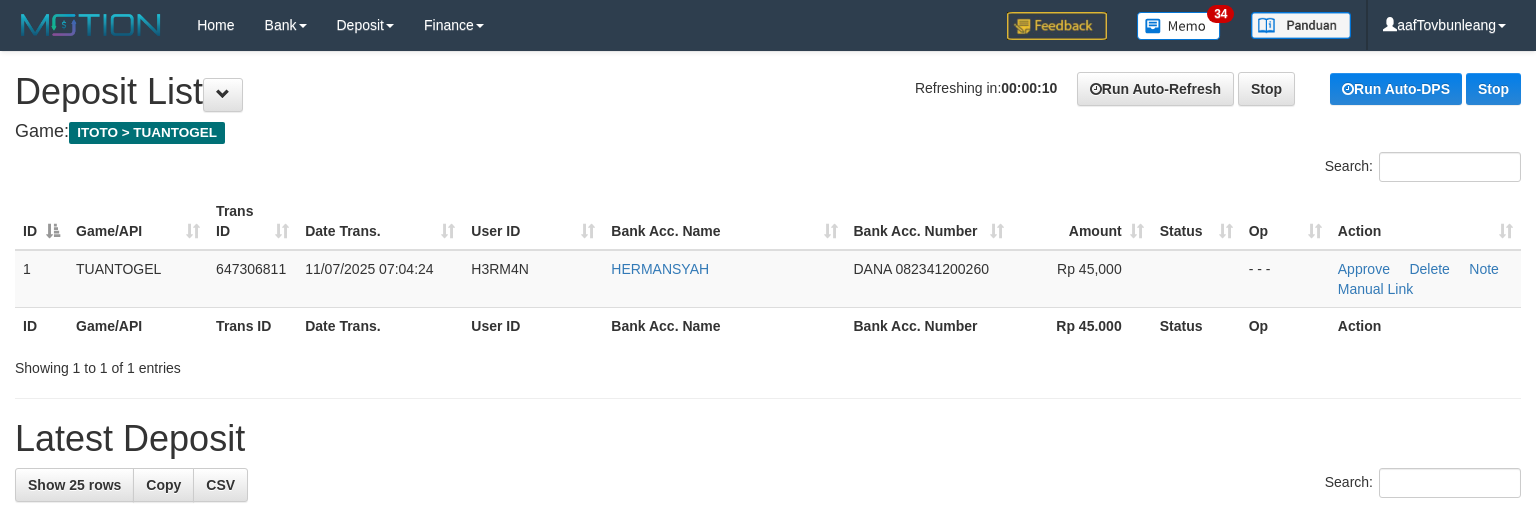 scroll, scrollTop: 0, scrollLeft: 0, axis: both 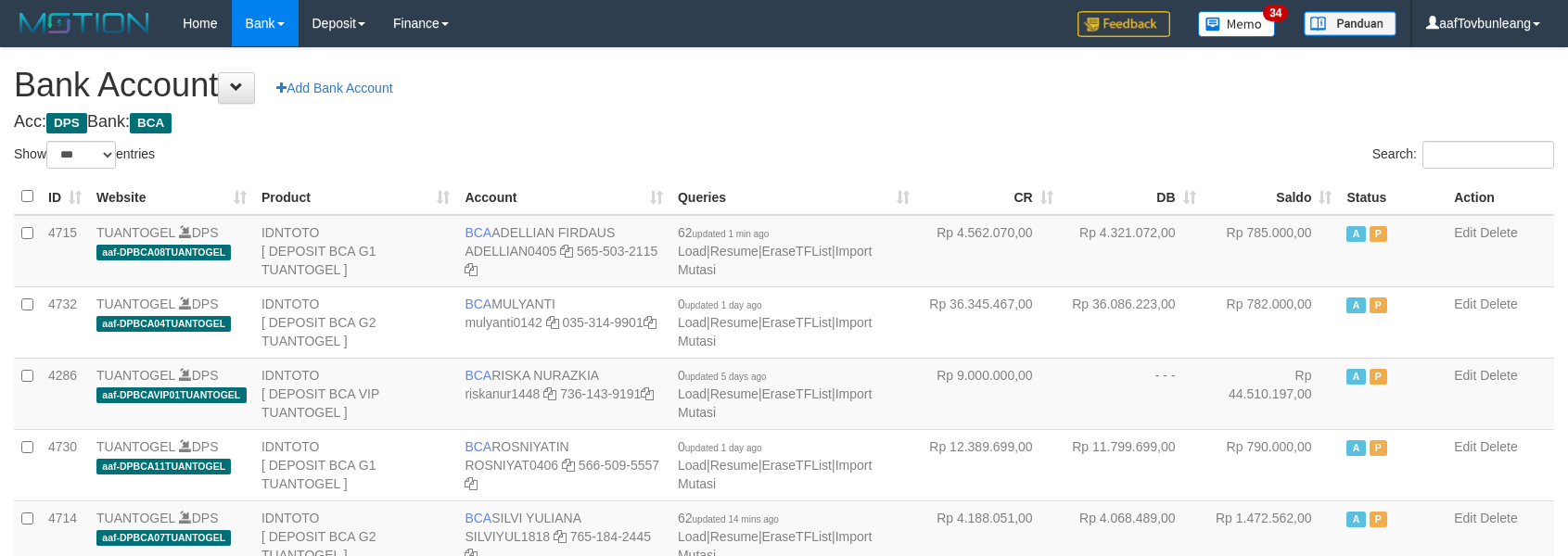 select on "***" 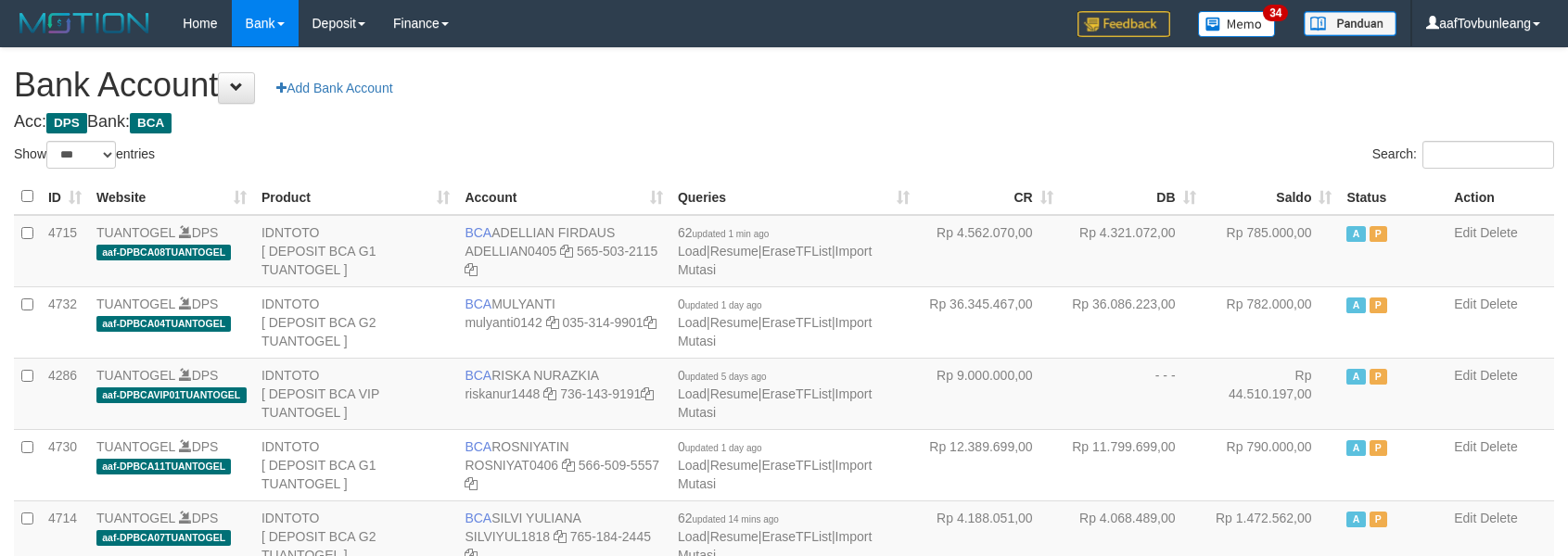 scroll, scrollTop: 112, scrollLeft: 0, axis: vertical 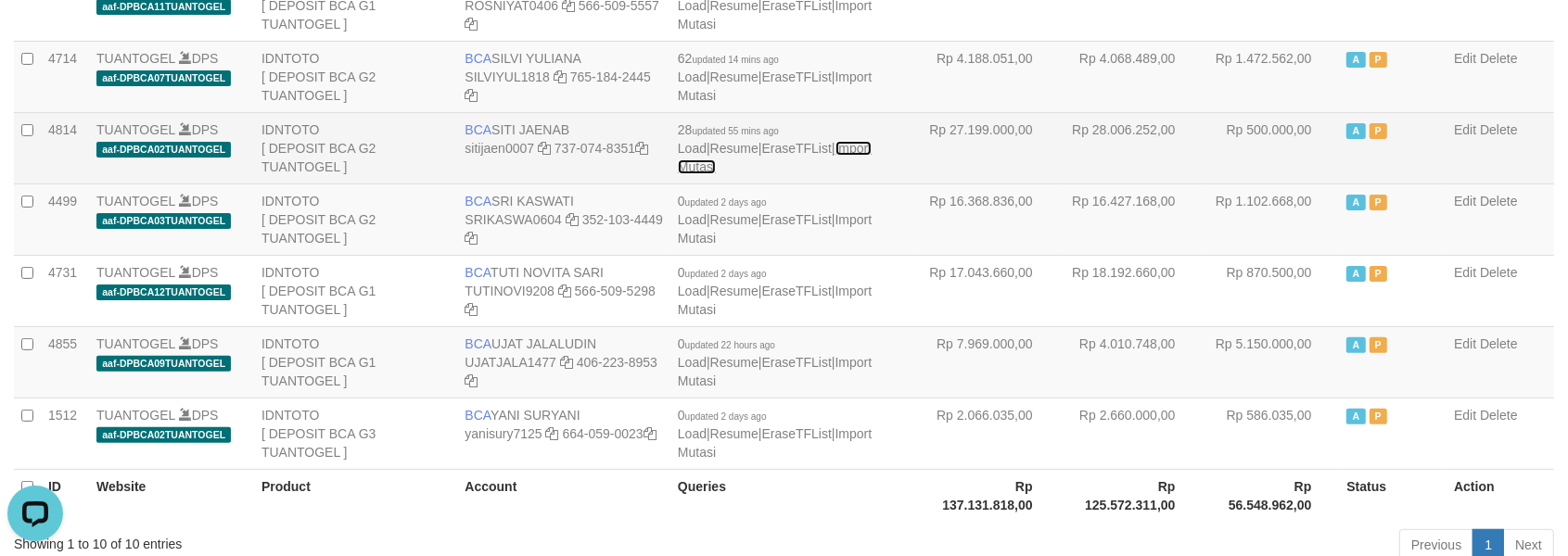click on "Import Mutasi" at bounding box center [774, 158] 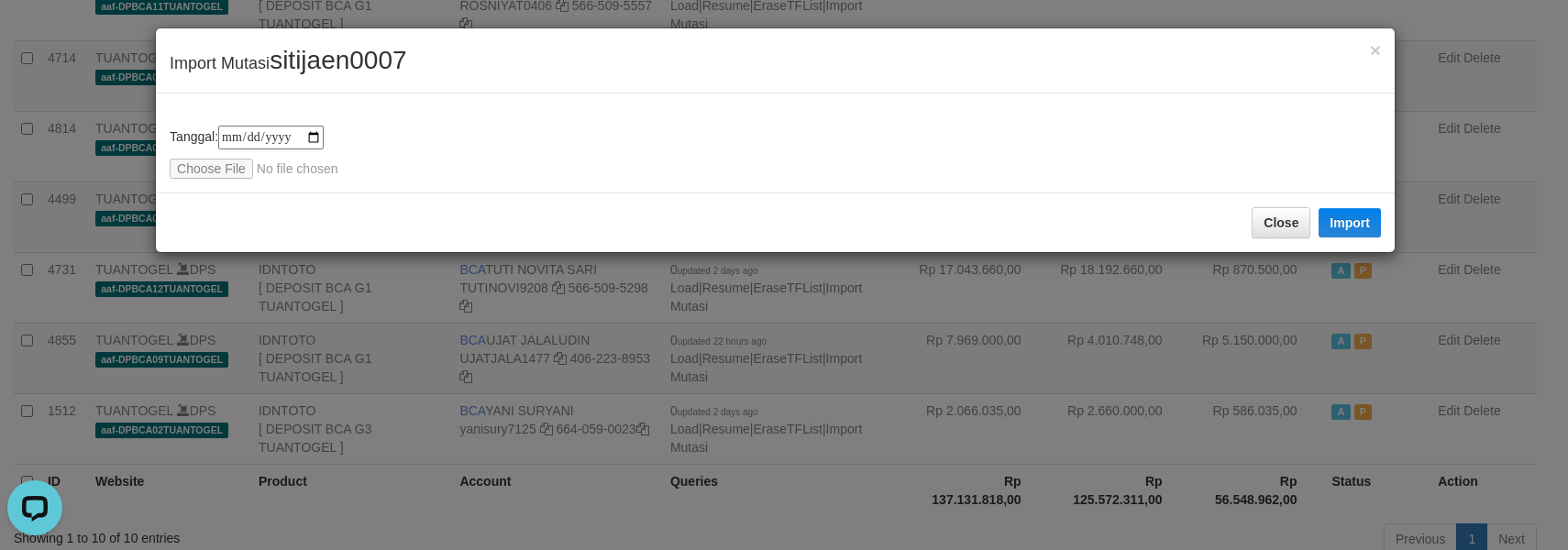 click on "sitijaen0007" at bounding box center [337, 60] 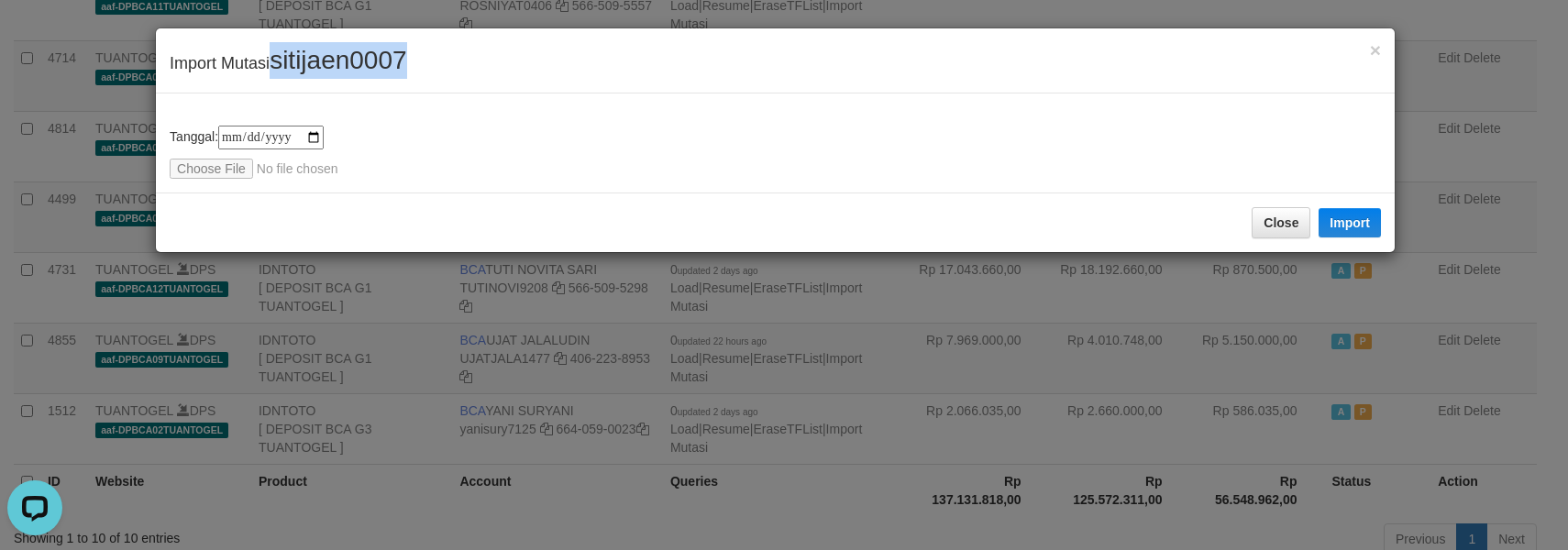 click on "sitijaen0007" at bounding box center [337, 60] 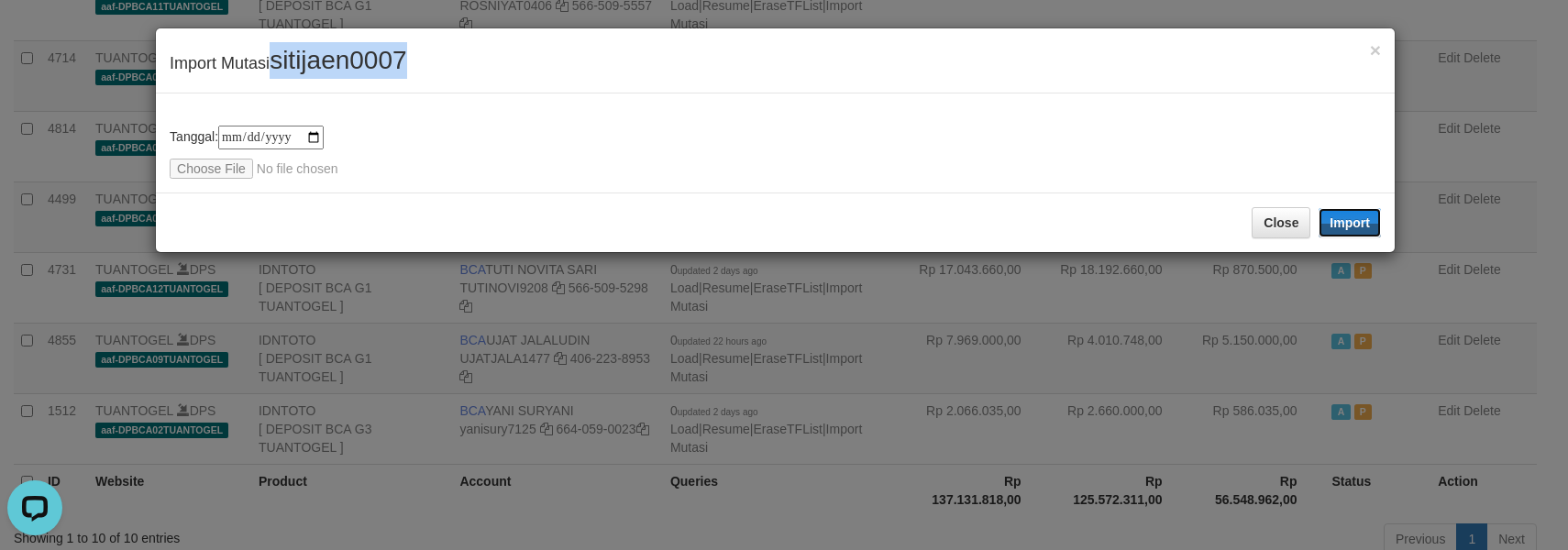 drag, startPoint x: 1341, startPoint y: 216, endPoint x: 1560, endPoint y: 226, distance: 219.228 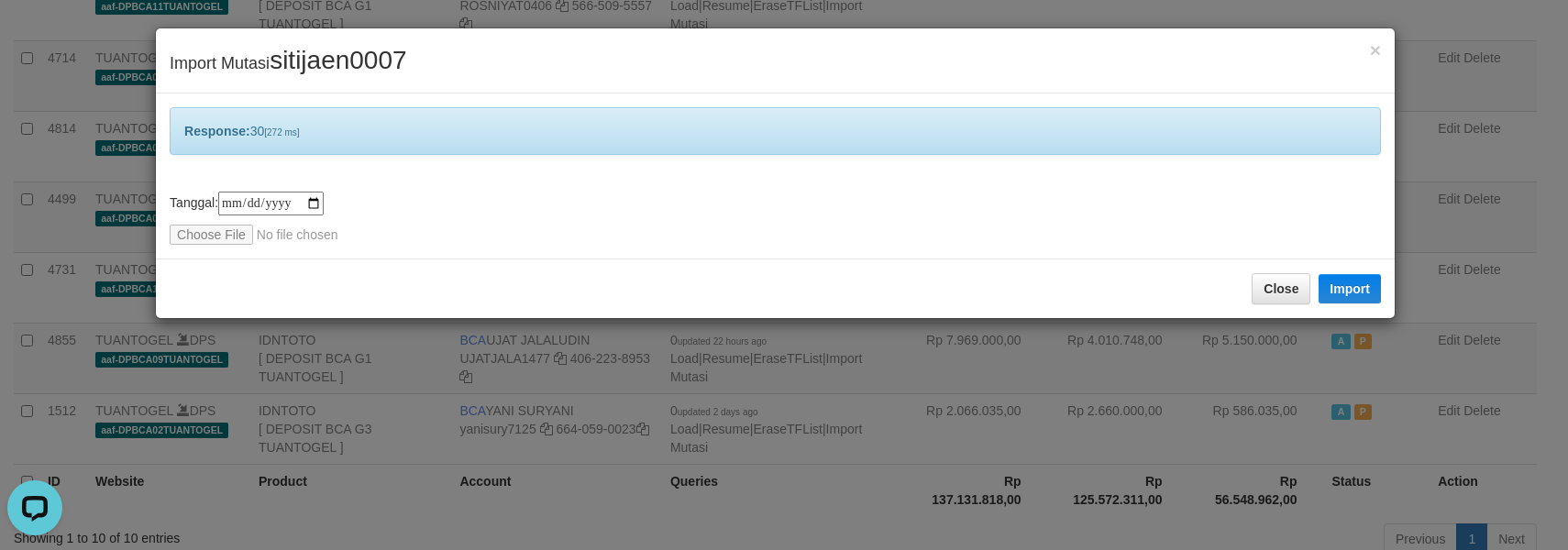 click on "**********" at bounding box center (775, 176) 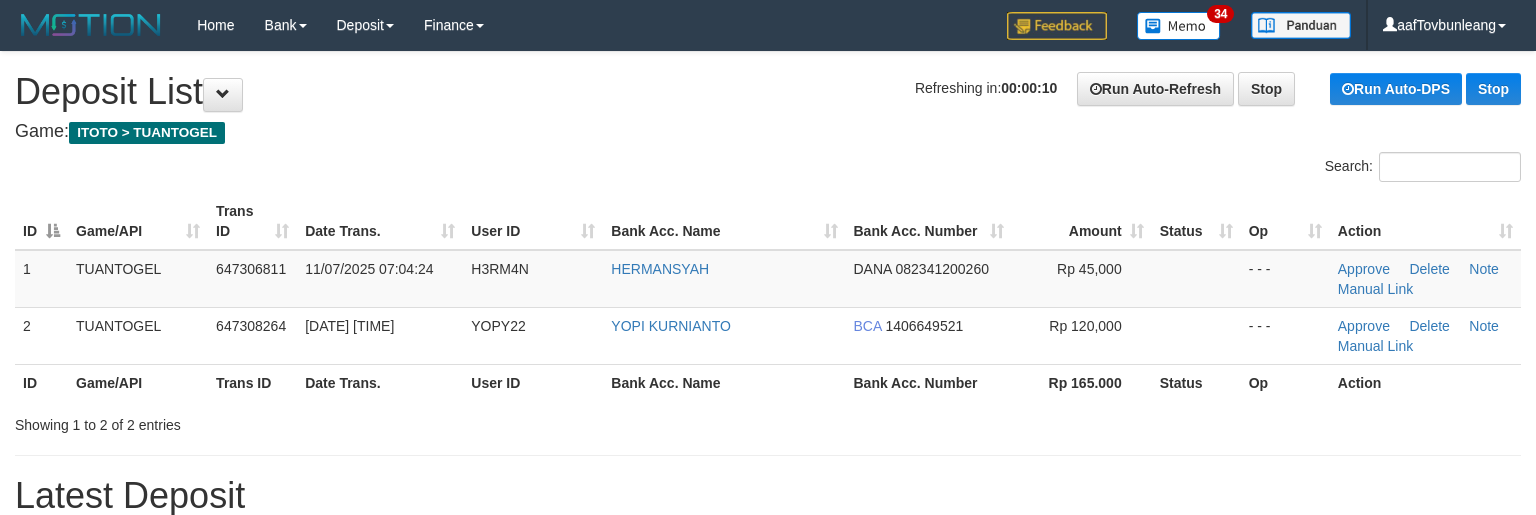 scroll, scrollTop: 0, scrollLeft: 0, axis: both 